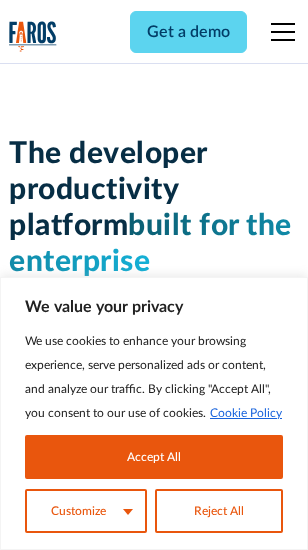 scroll, scrollTop: 0, scrollLeft: 0, axis: both 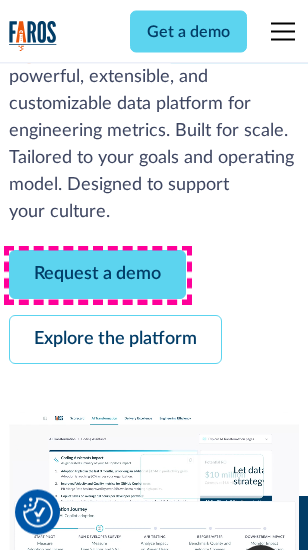 click on "Request a demo" at bounding box center (97, 275) 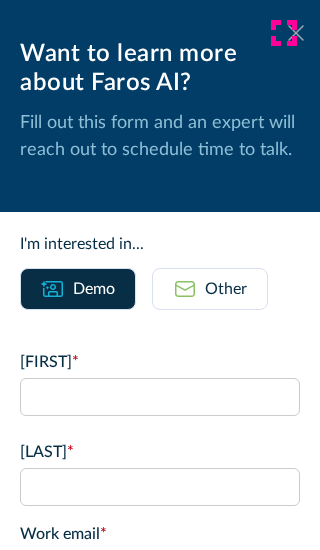 click 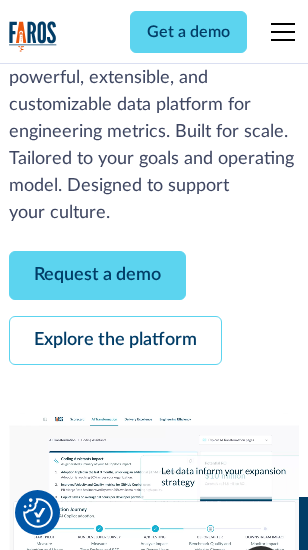 scroll, scrollTop: 366, scrollLeft: 0, axis: vertical 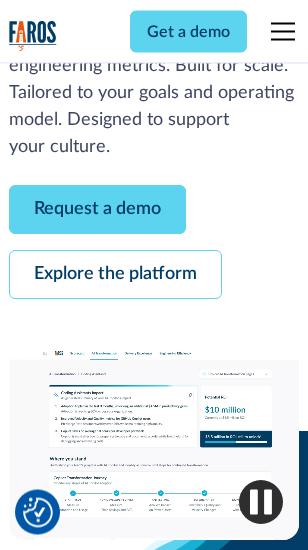 click on "Explore the platform" at bounding box center (115, 275) 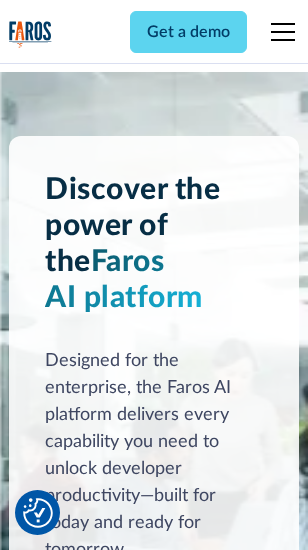 scroll, scrollTop: 15242, scrollLeft: 0, axis: vertical 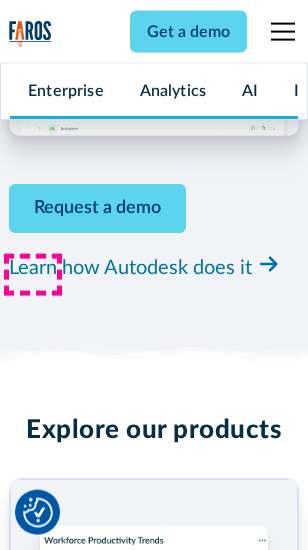click on "Pricing" at bounding box center [33, 2488] 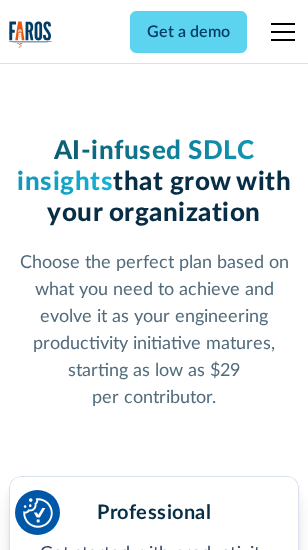 scroll, scrollTop: 3147, scrollLeft: 0, axis: vertical 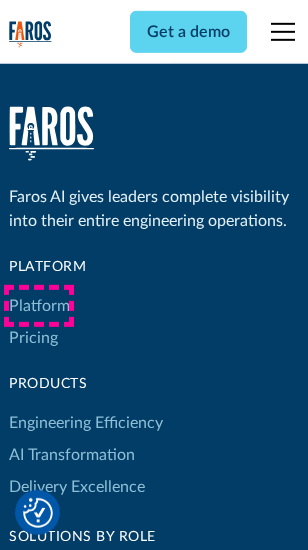 click on "Platform" at bounding box center [39, 306] 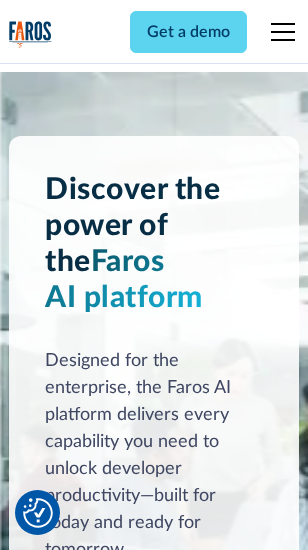 scroll, scrollTop: 15884, scrollLeft: 0, axis: vertical 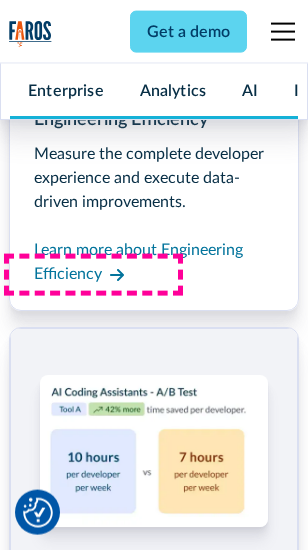 click on "Coding Assistant Impact" at bounding box center (94, 2457) 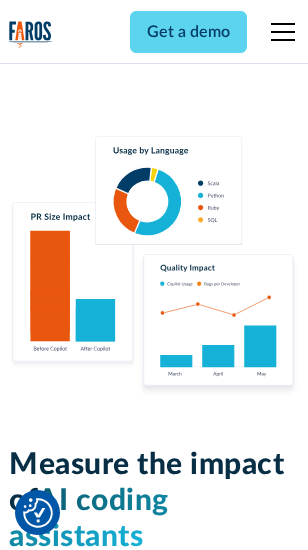 scroll, scrollTop: 12559, scrollLeft: 0, axis: vertical 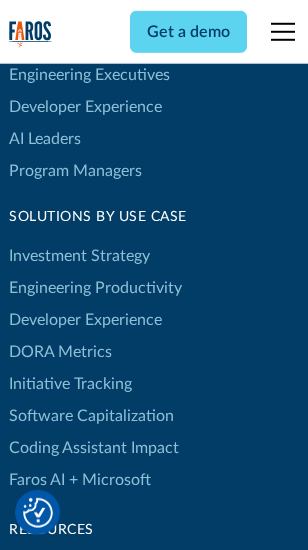 click on "DORA Metrics" at bounding box center [60, 352] 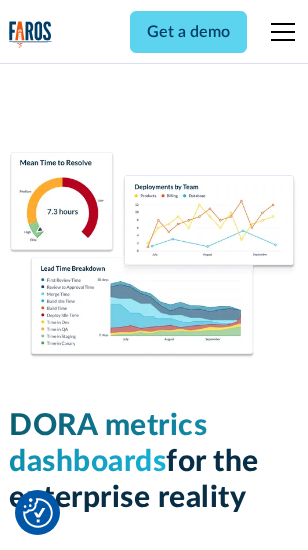 scroll, scrollTop: 8862, scrollLeft: 0, axis: vertical 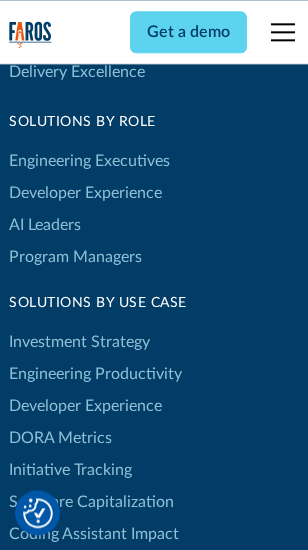 click on "Blog" at bounding box center (24, 655) 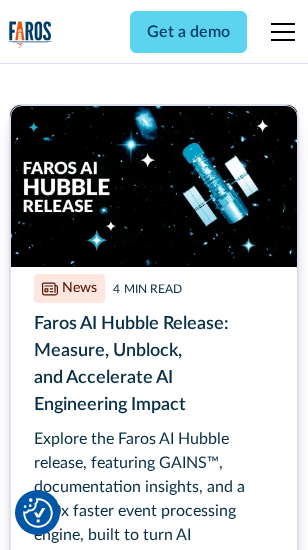 scroll, scrollTop: 9045, scrollLeft: 0, axis: vertical 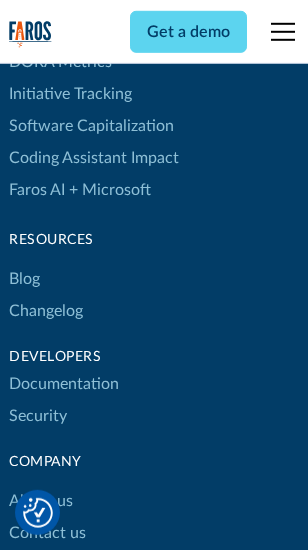 click on "Changelog" at bounding box center [46, 311] 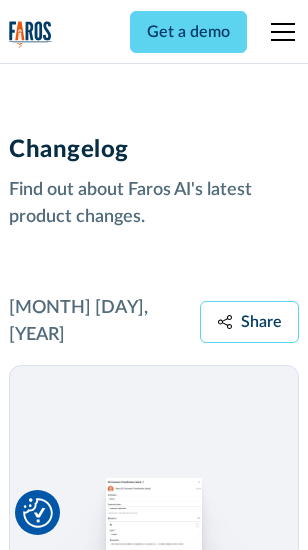 scroll, scrollTop: 24531, scrollLeft: 0, axis: vertical 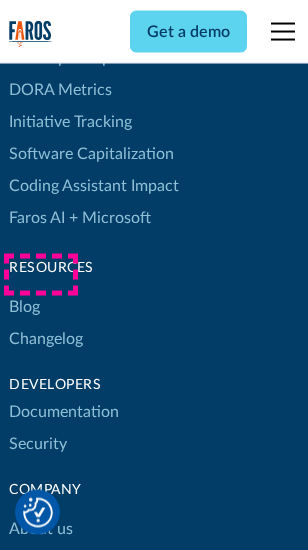click on "About us" at bounding box center (41, 529) 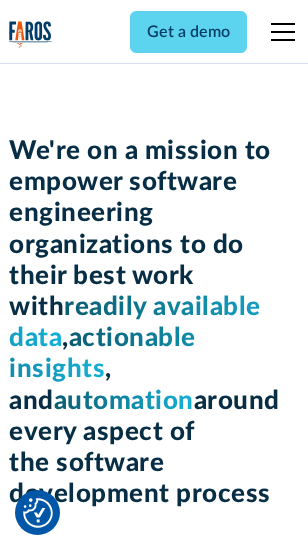 scroll, scrollTop: 6924, scrollLeft: 0, axis: vertical 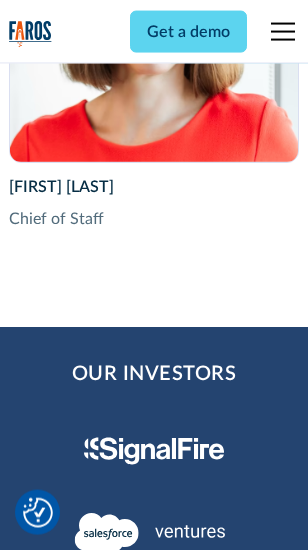 click on "Contact us" at bounding box center (47, 2758) 